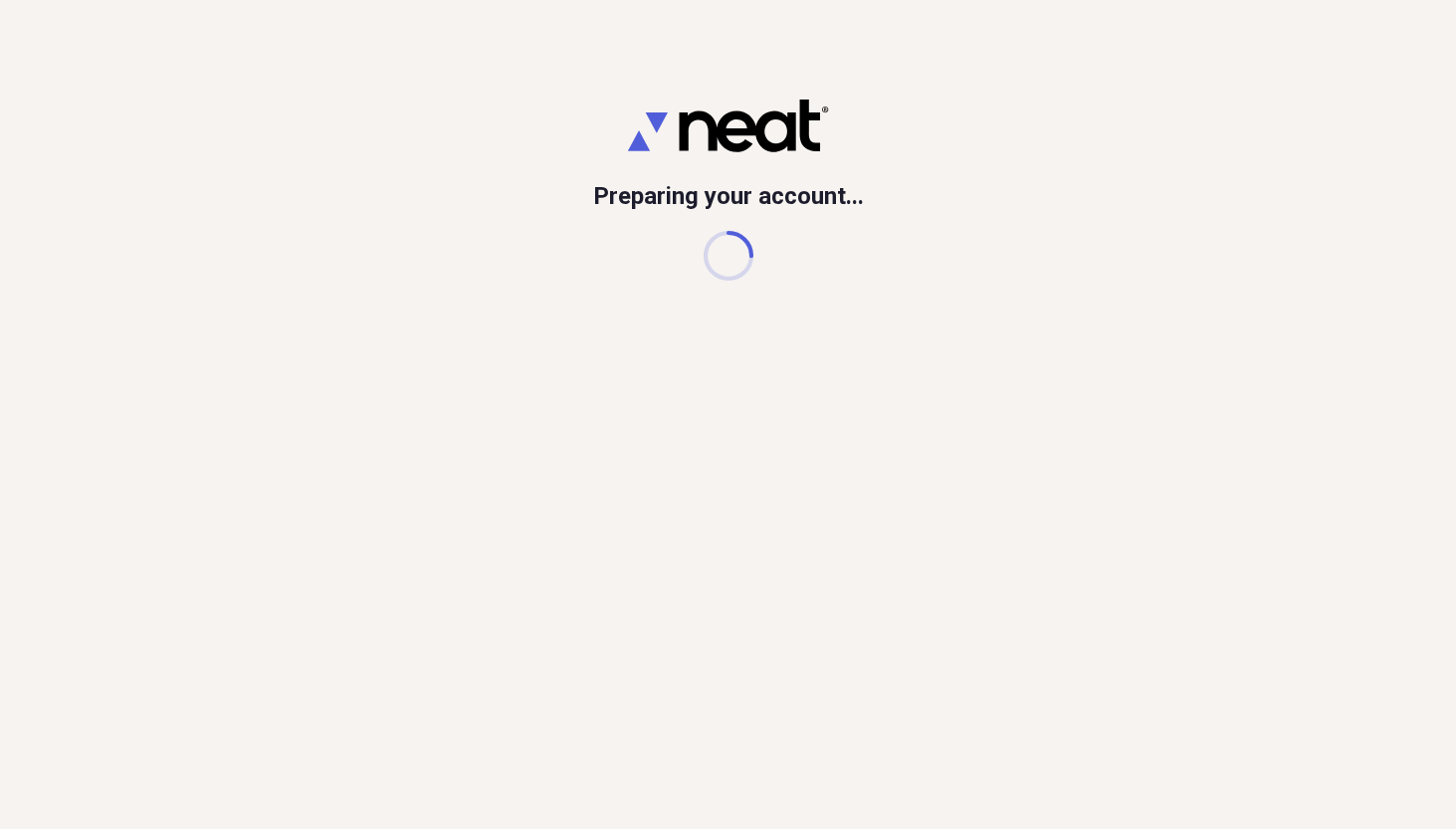 scroll, scrollTop: 0, scrollLeft: 0, axis: both 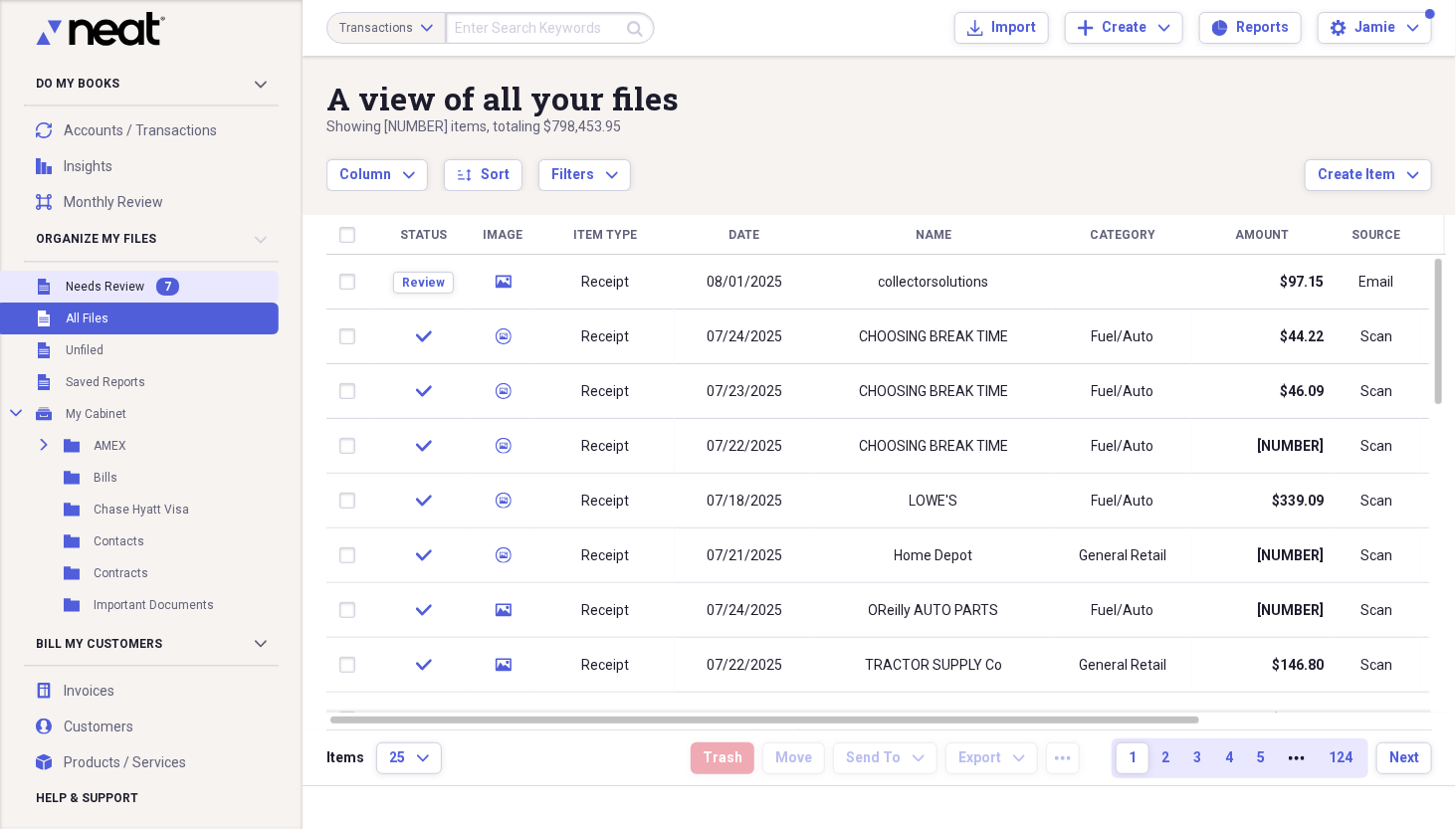 click on "Needs Review" at bounding box center (104, 287) 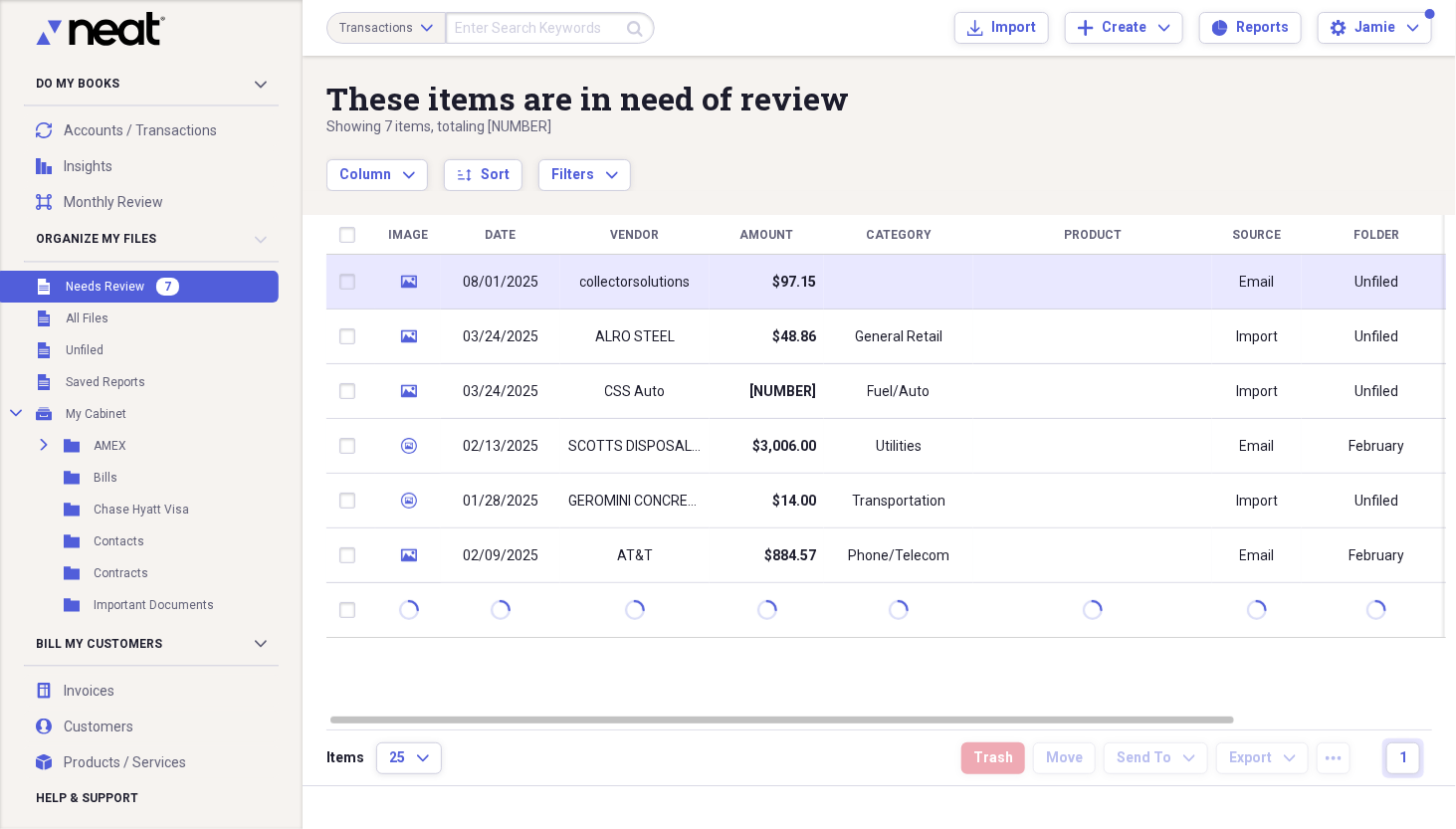 click on "collectorsolutions" at bounding box center (635, 282) 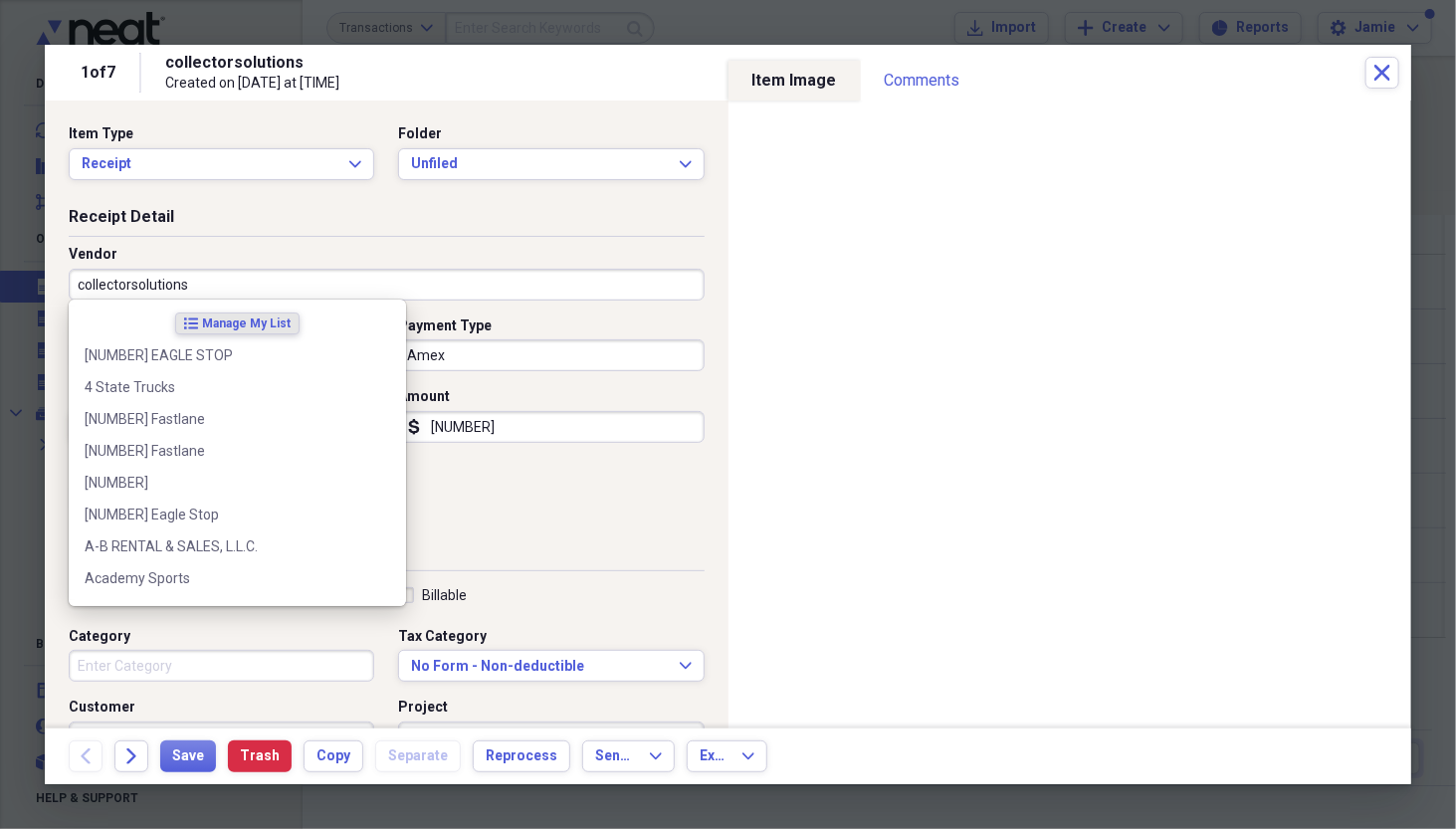 click on "collectorsolutions" at bounding box center (386, 285) 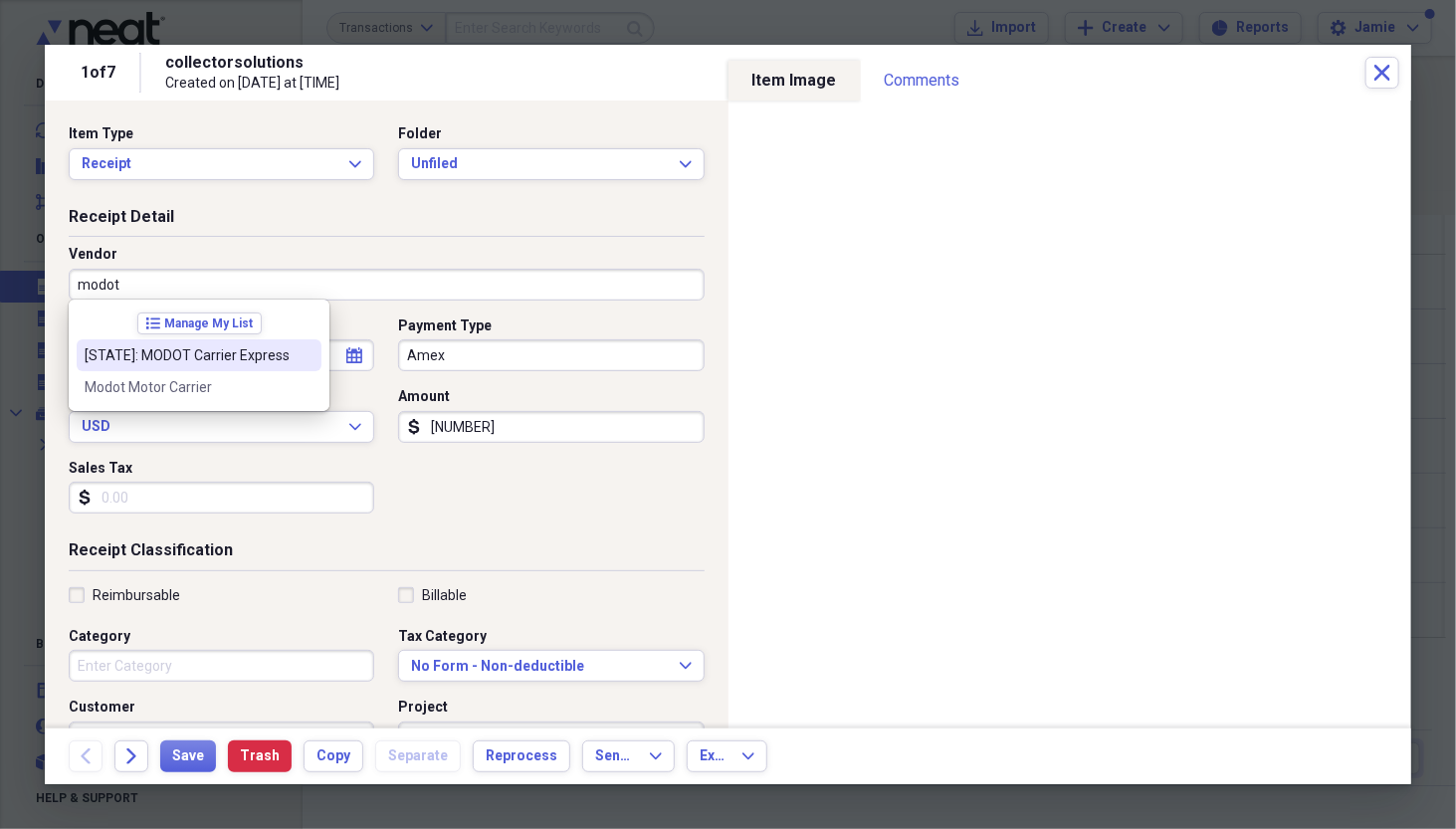 click on "[STATE]: MODOT Carrier Express" at bounding box center [187, 355] 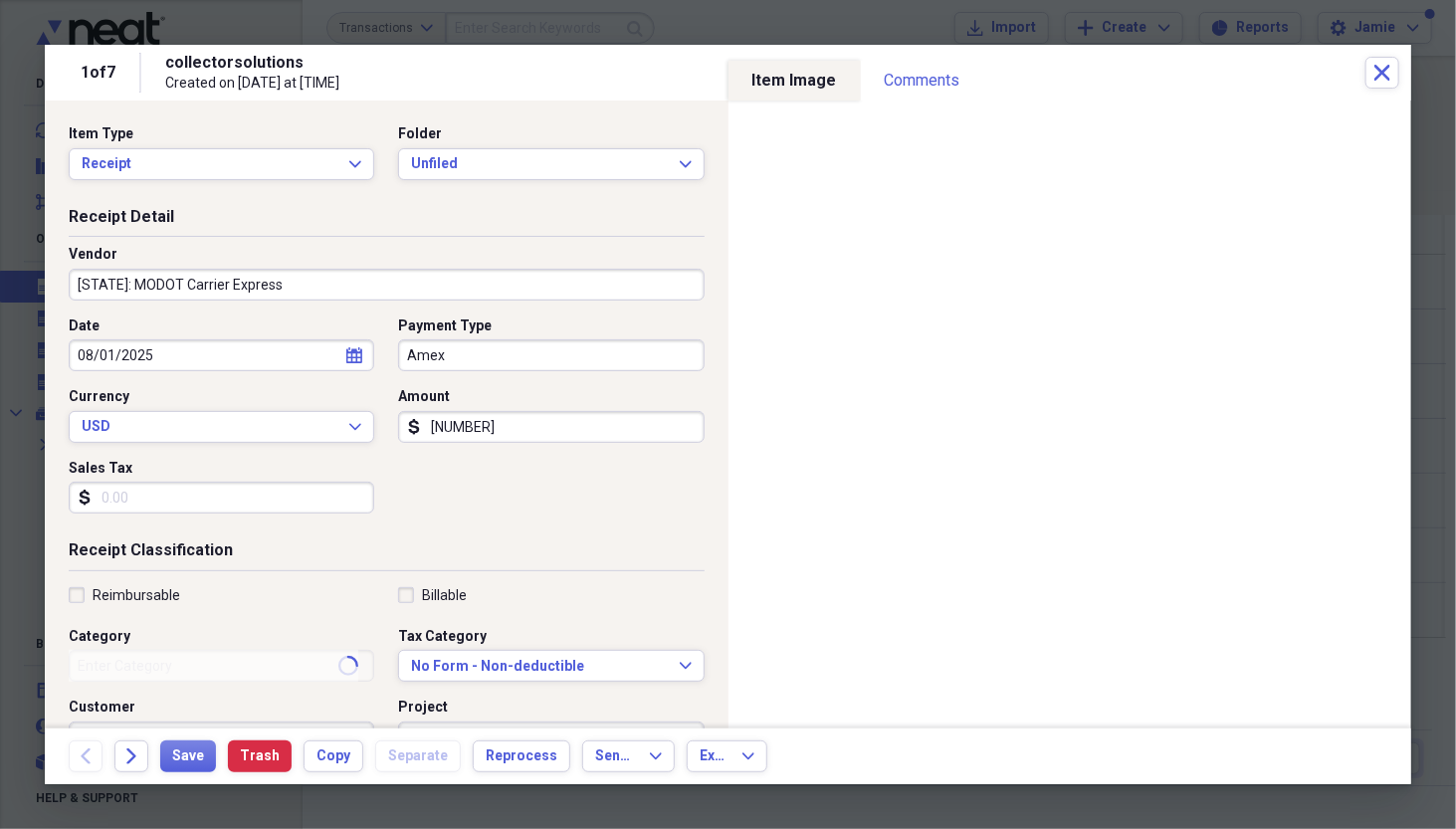 type on "General Retail" 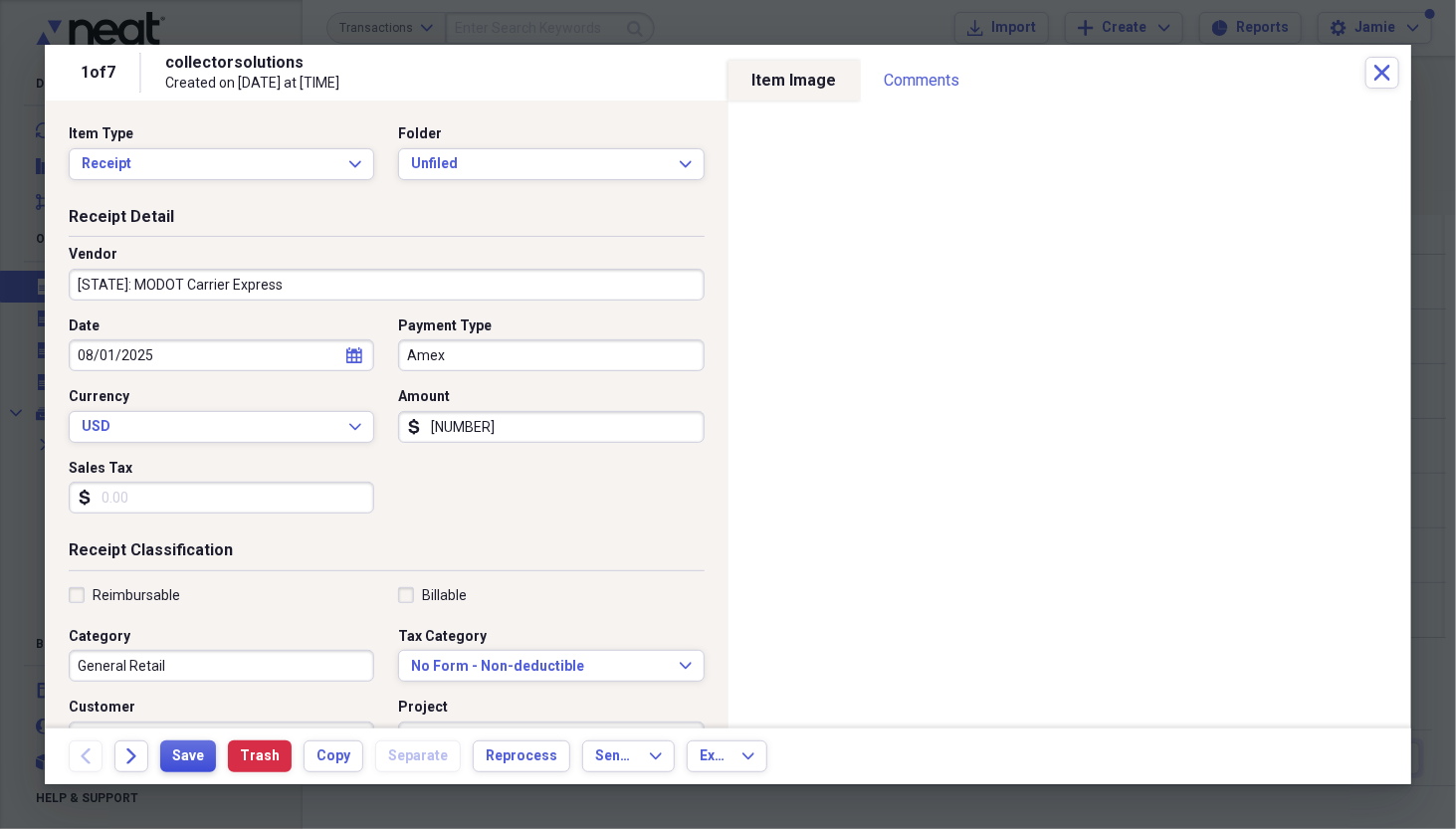 click on "Save" at bounding box center (188, 756) 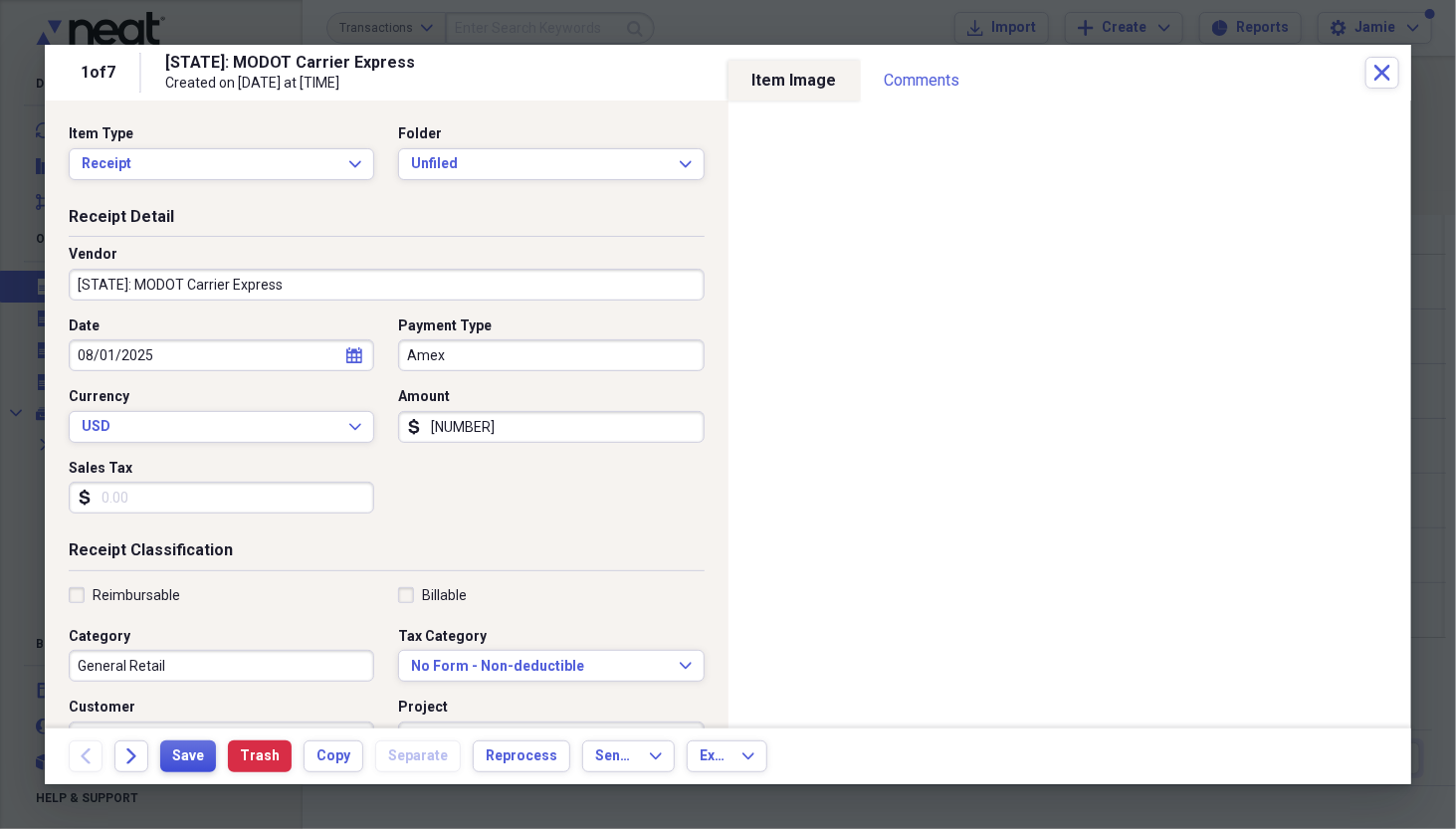 click on "Save" at bounding box center [188, 756] 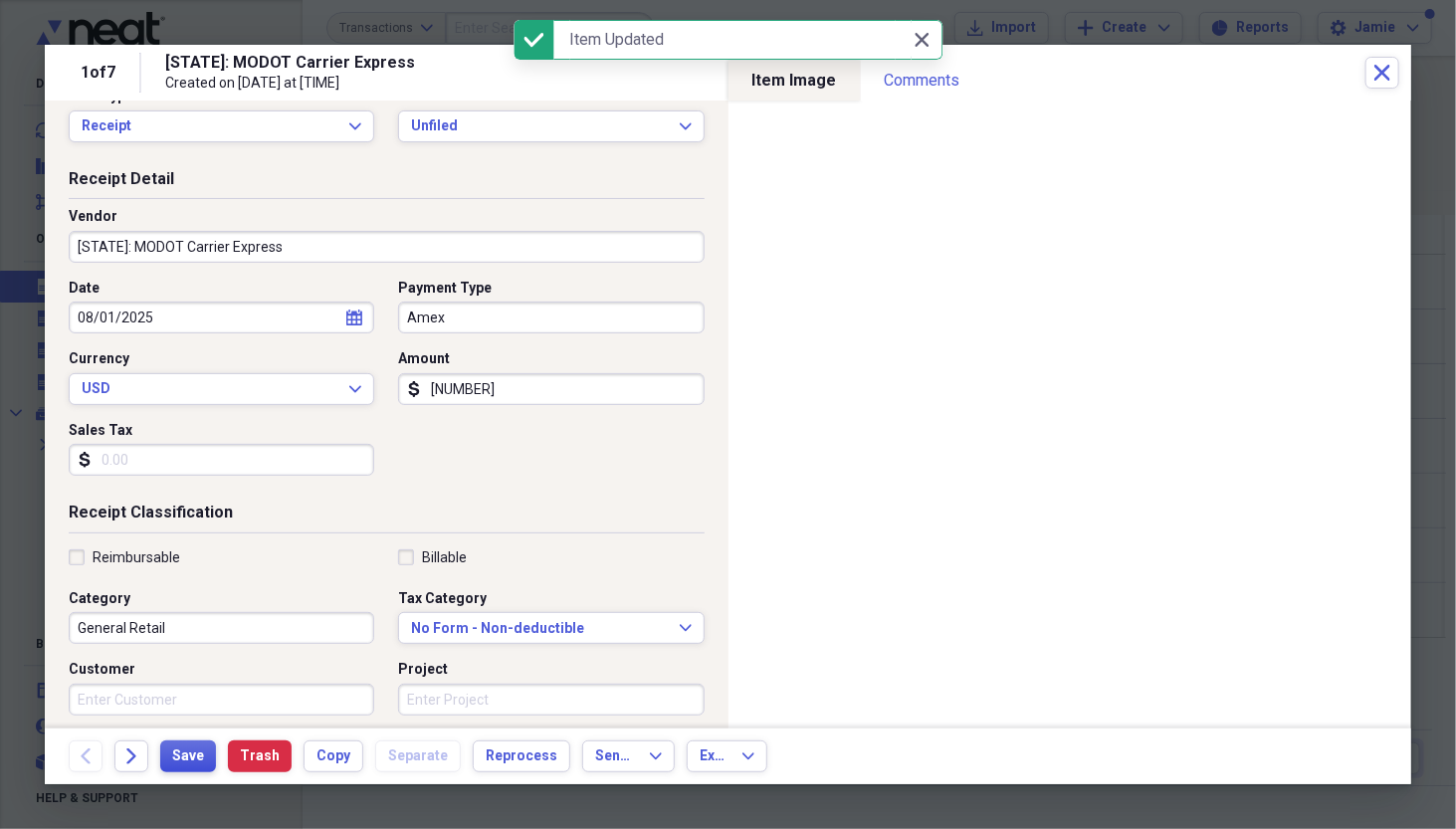 scroll, scrollTop: 100, scrollLeft: 0, axis: vertical 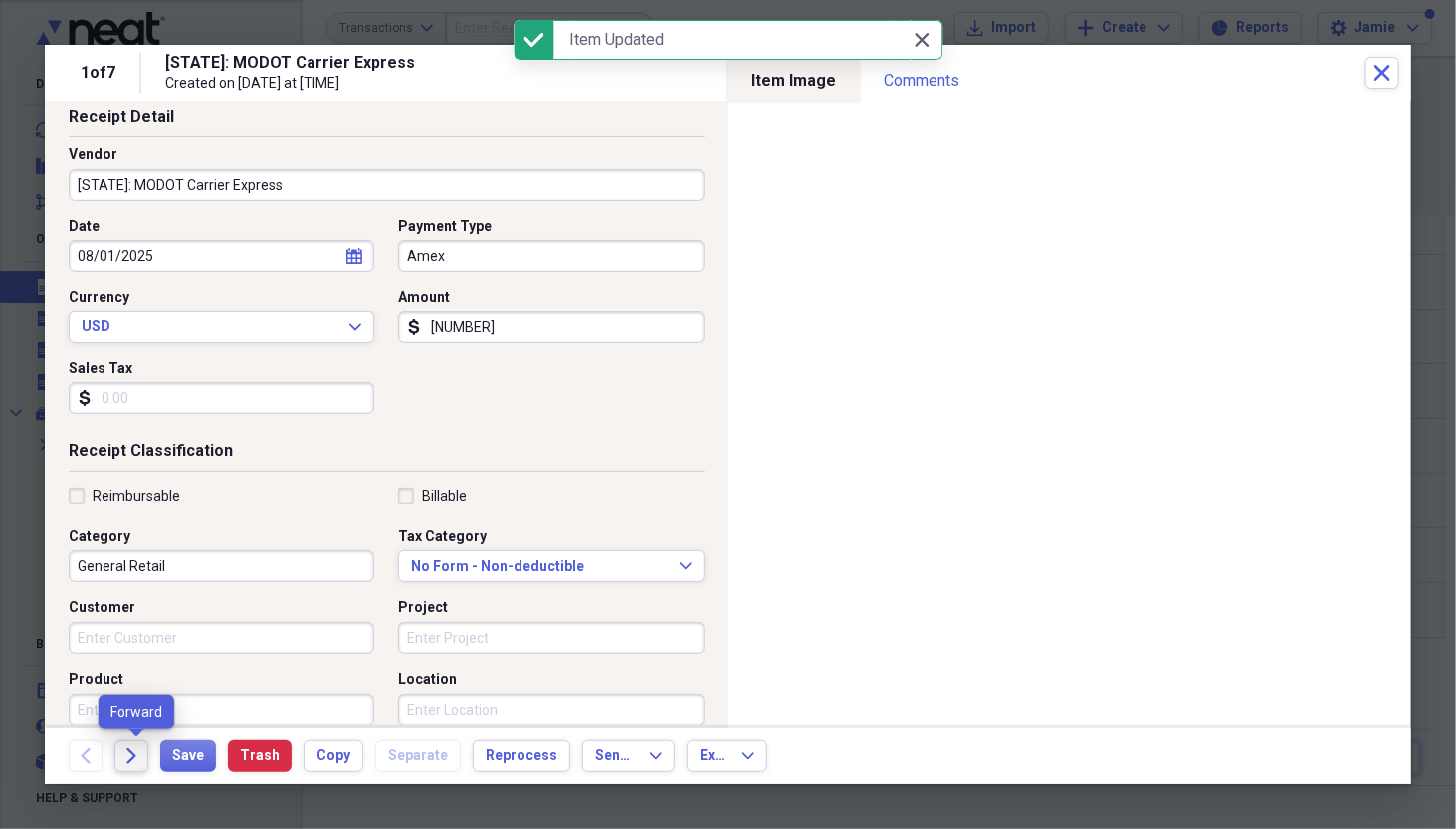 click on "Forward" at bounding box center [131, 756] 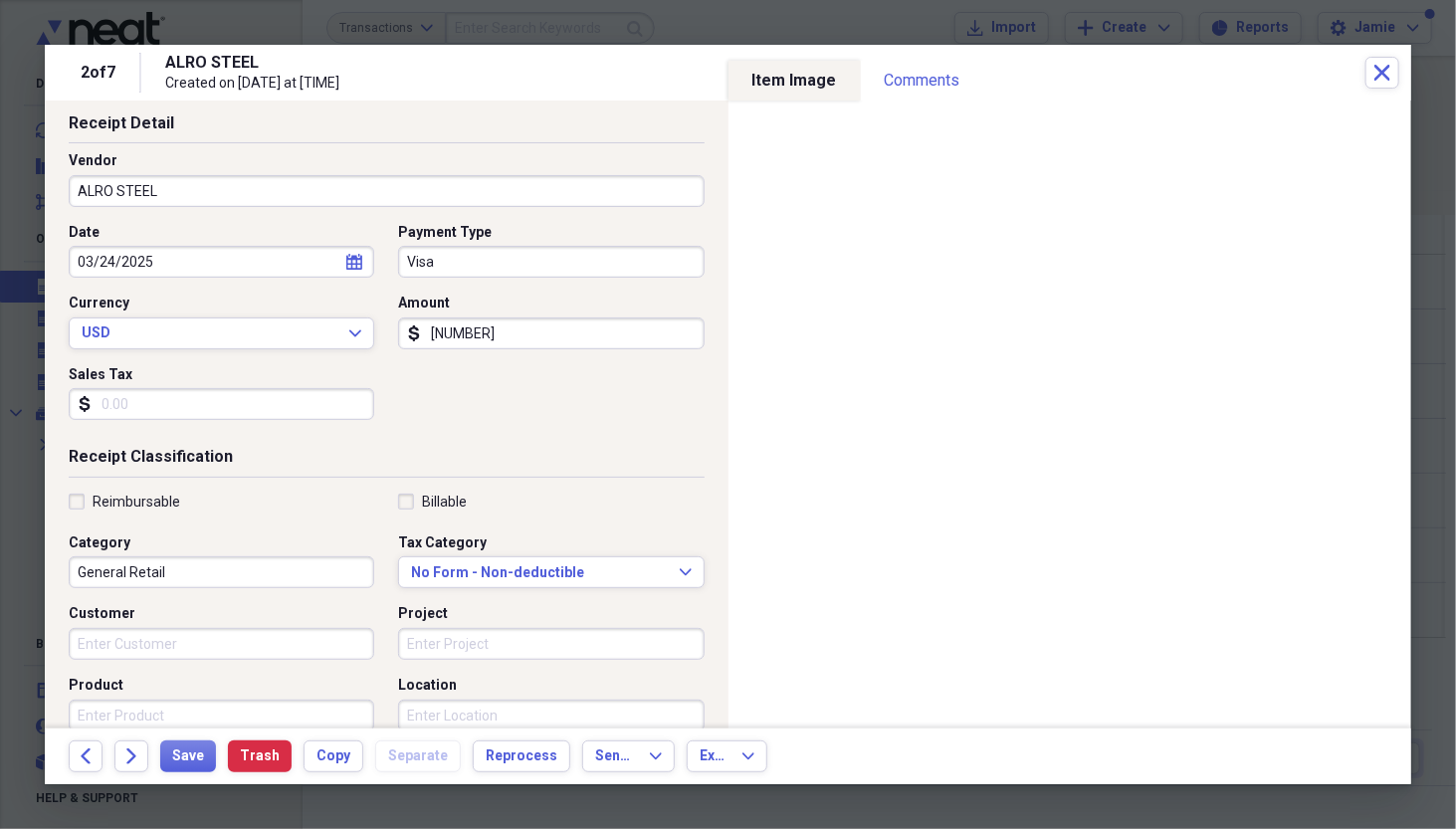 scroll, scrollTop: 100, scrollLeft: 0, axis: vertical 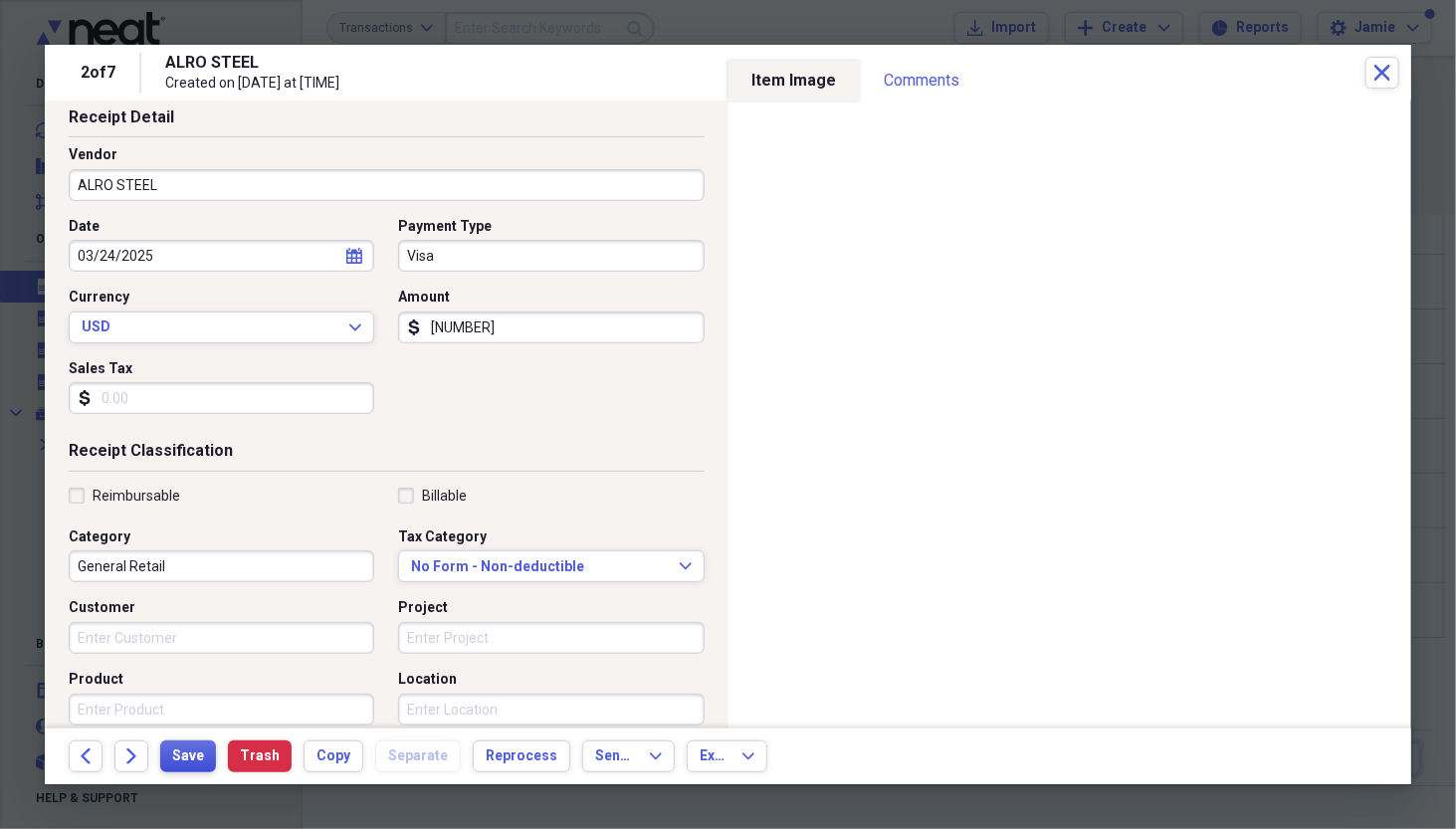 click on "Save" at bounding box center (188, 756) 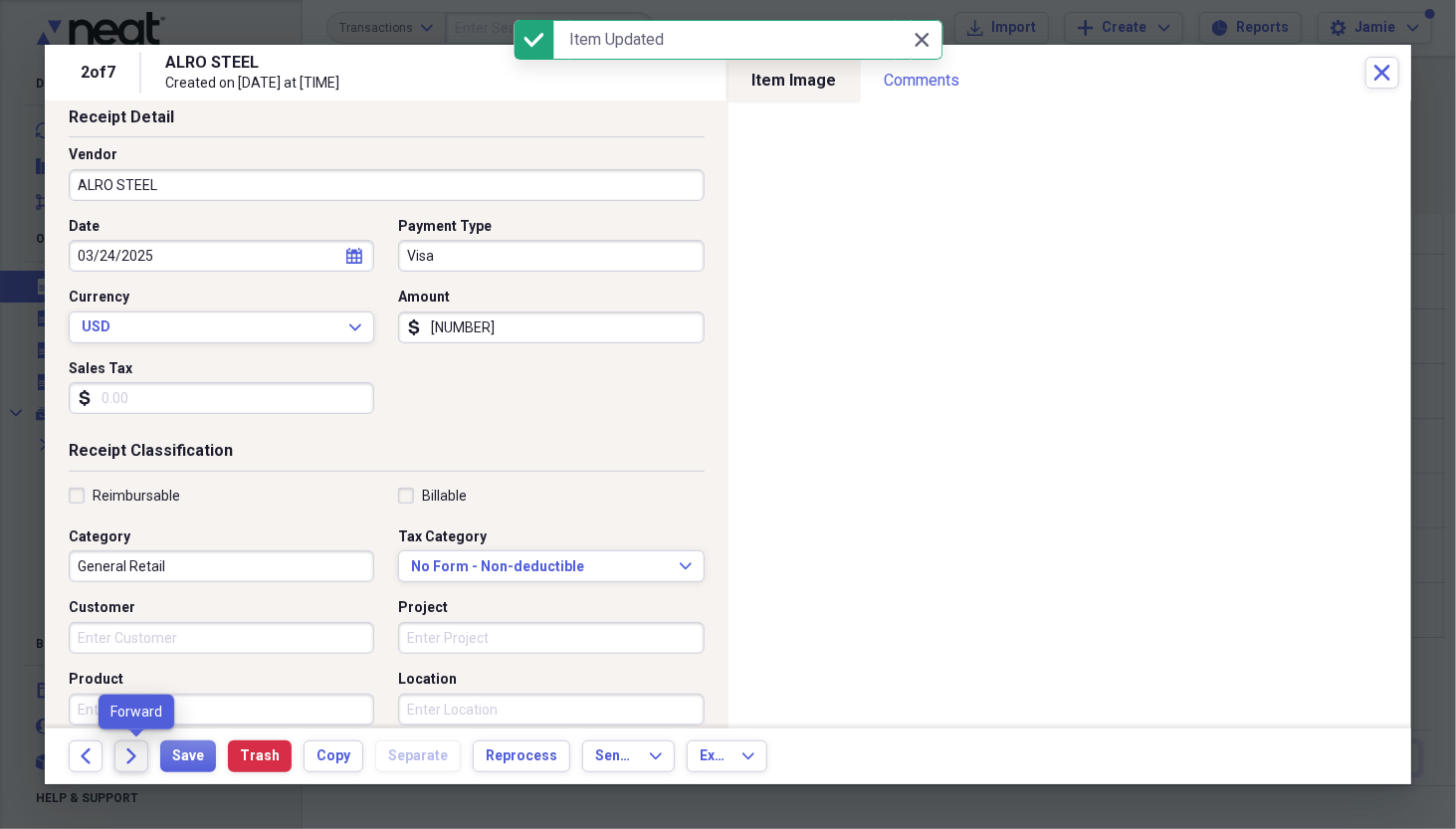 click 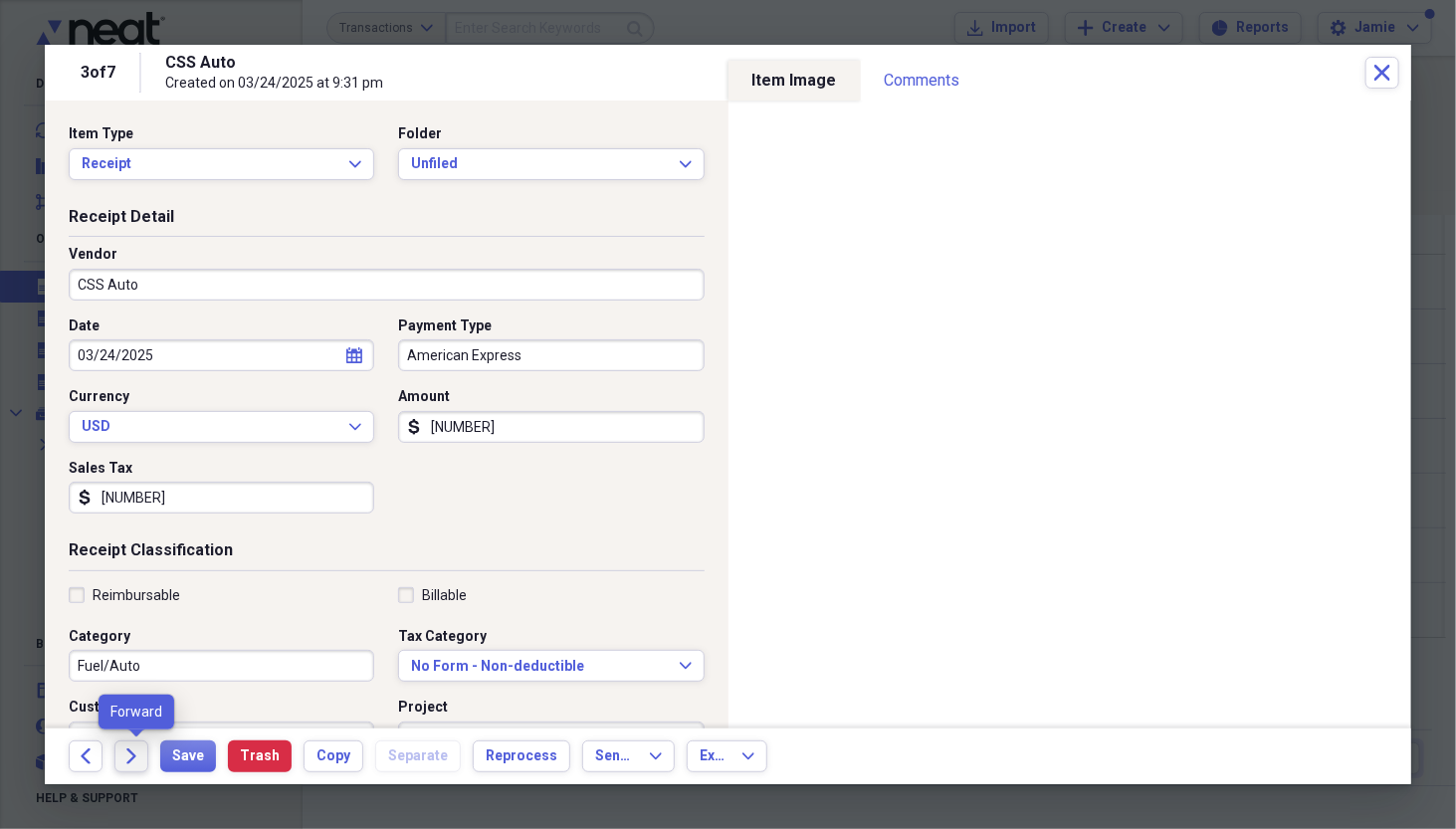 click on "Forward" 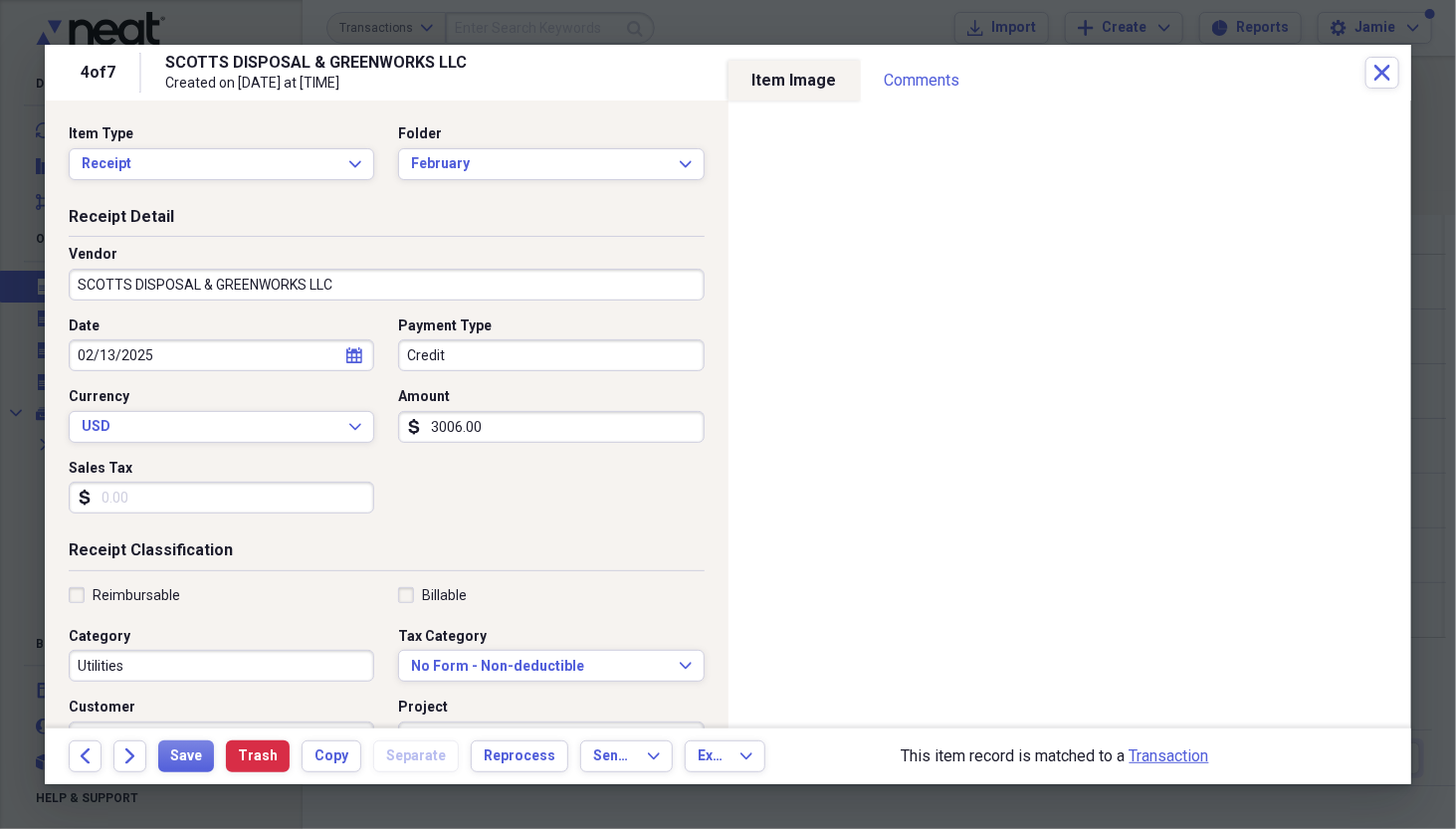 click on "3006.00" at bounding box center (550, 427) 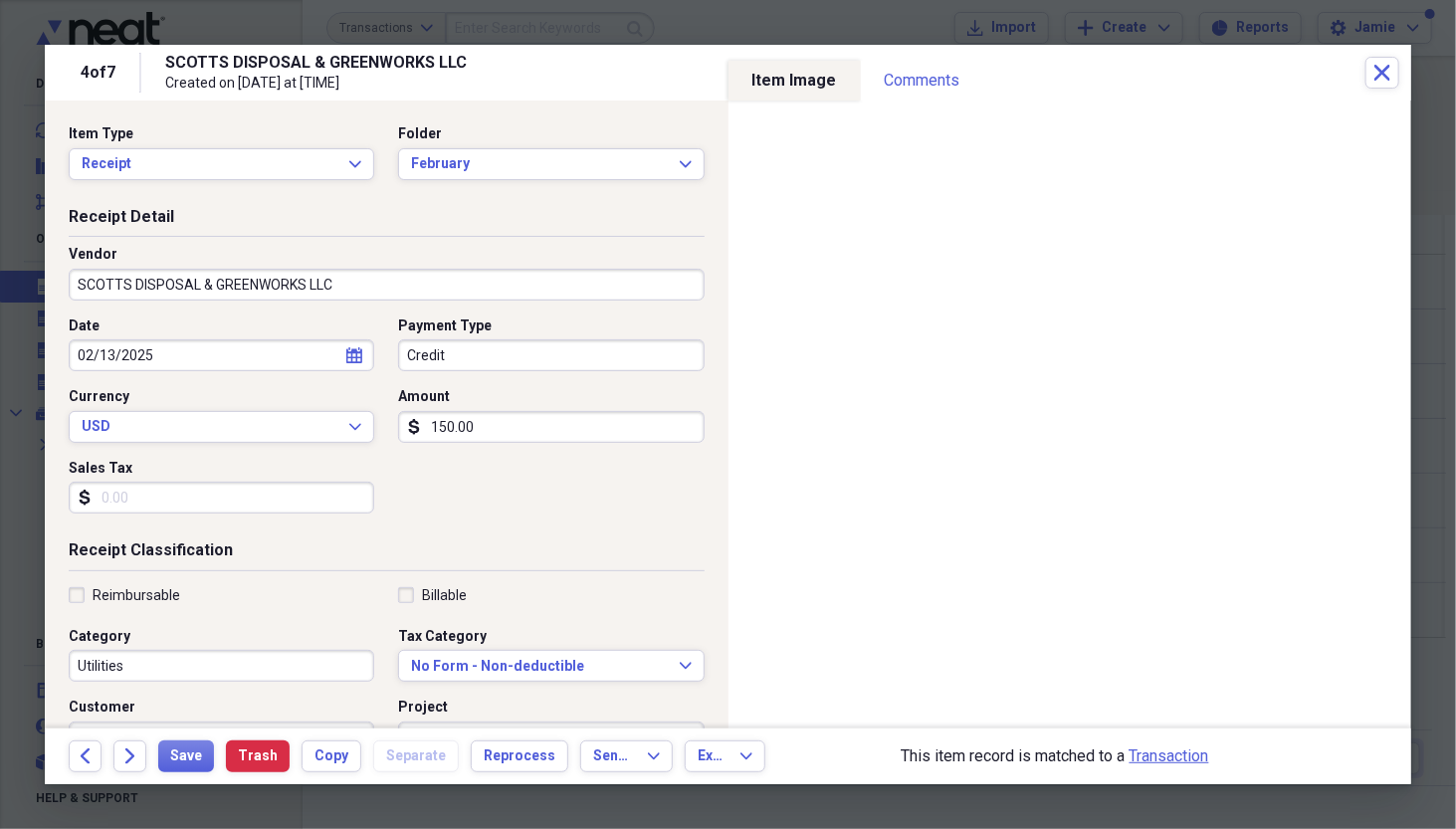 type on "150.00" 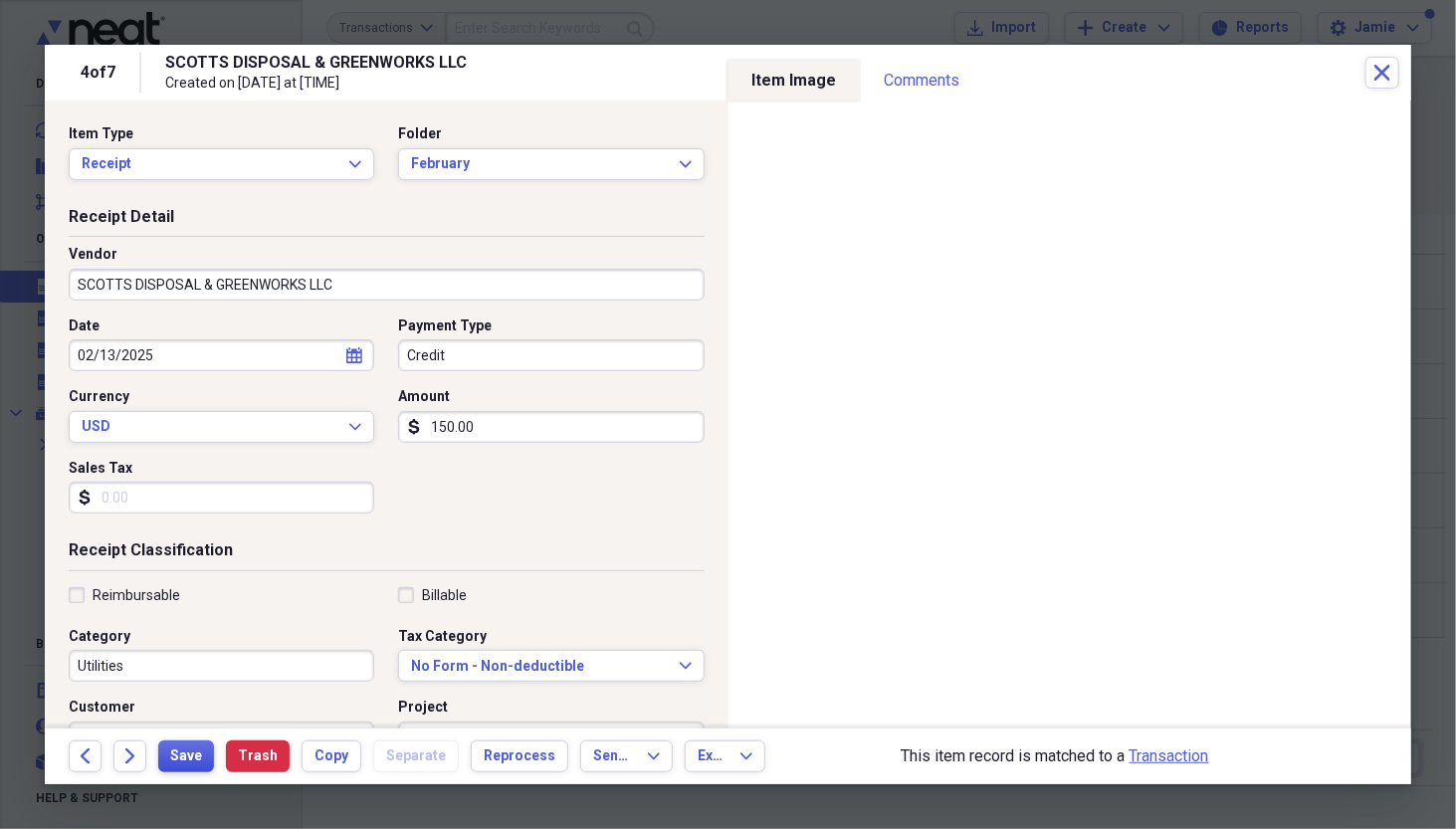 click on "Save" at bounding box center (186, 756) 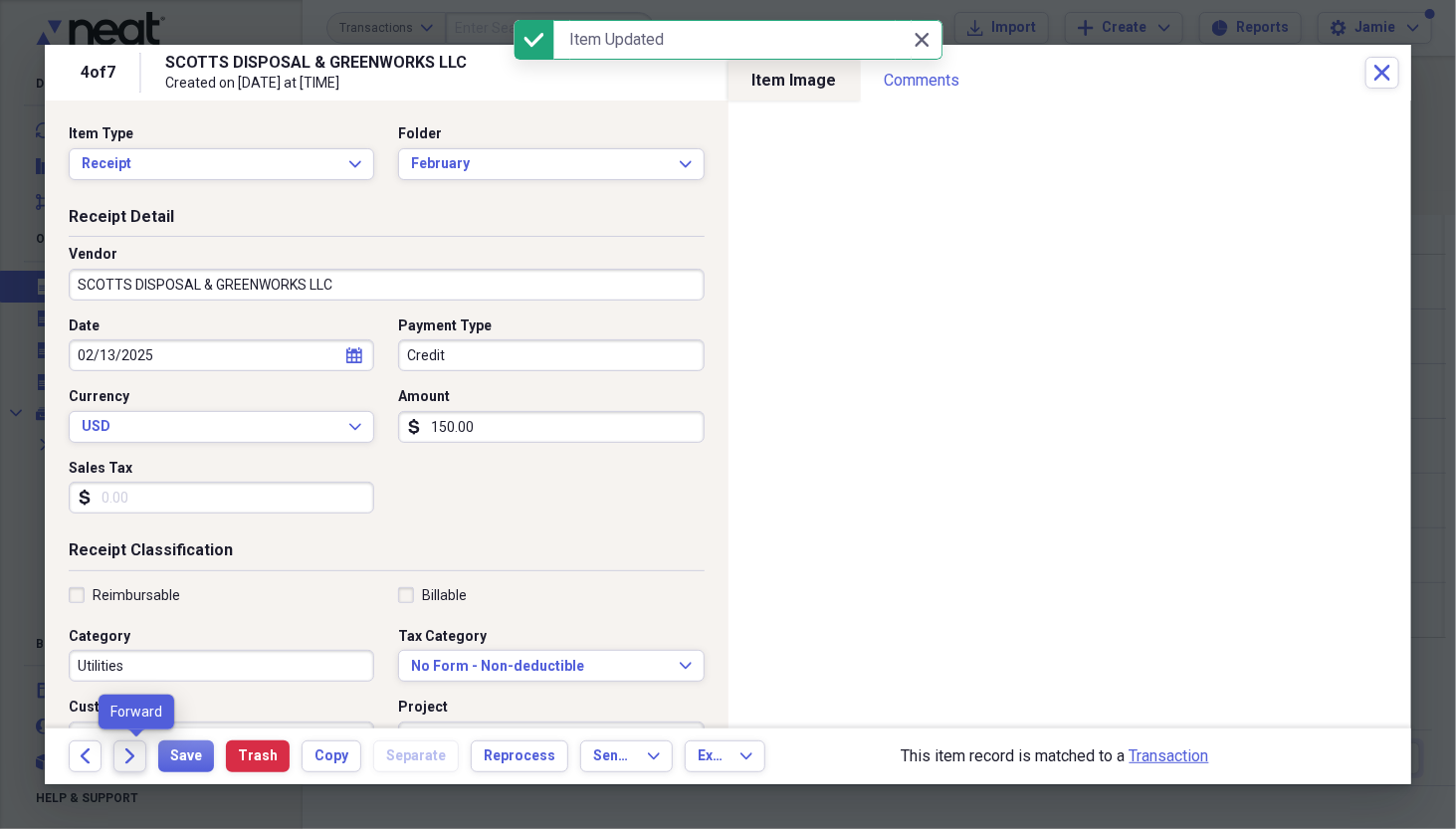 click on "Forward" 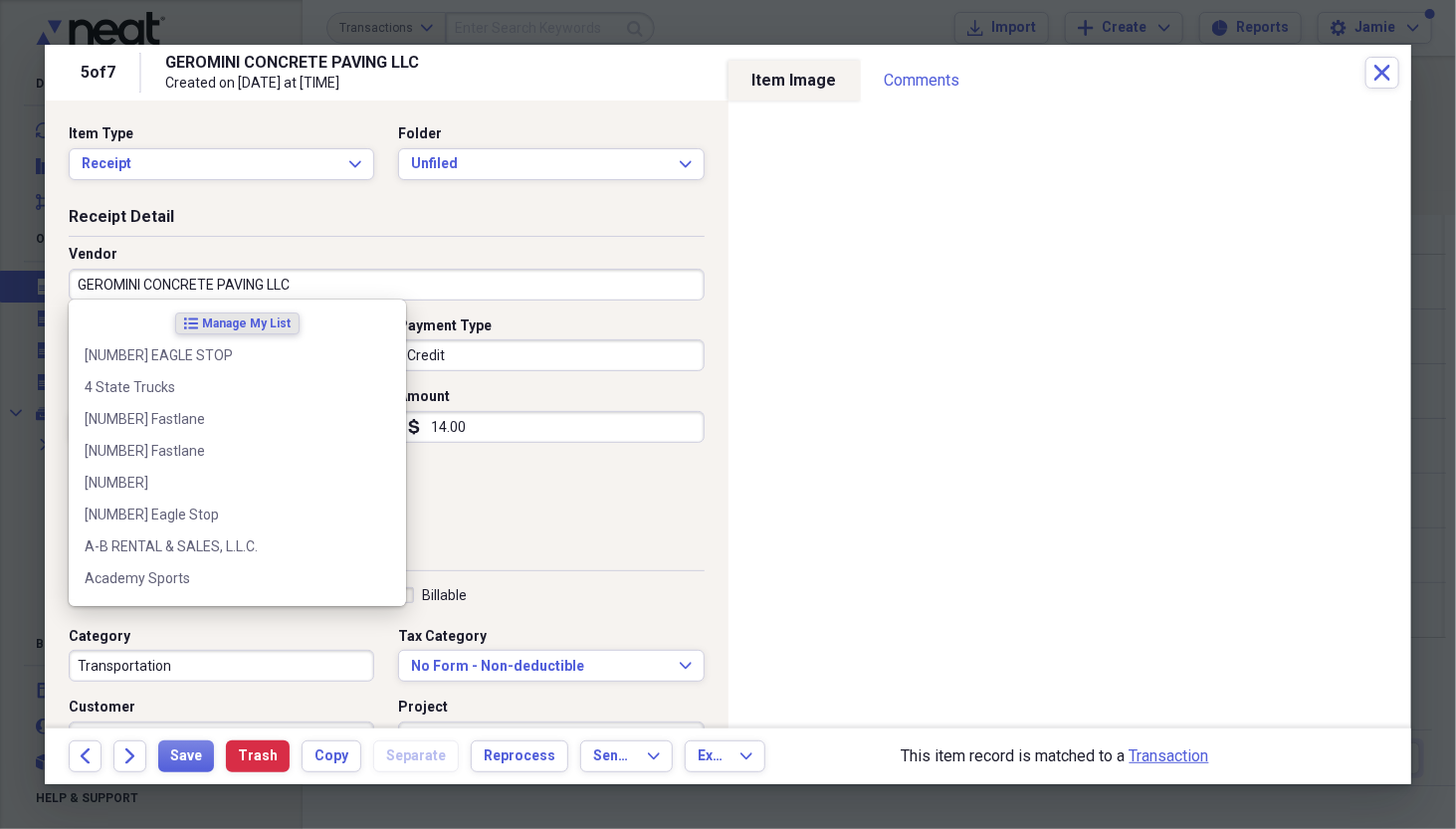 click on "GEROMINI CONCRETE PAVING LLC" at bounding box center [386, 285] 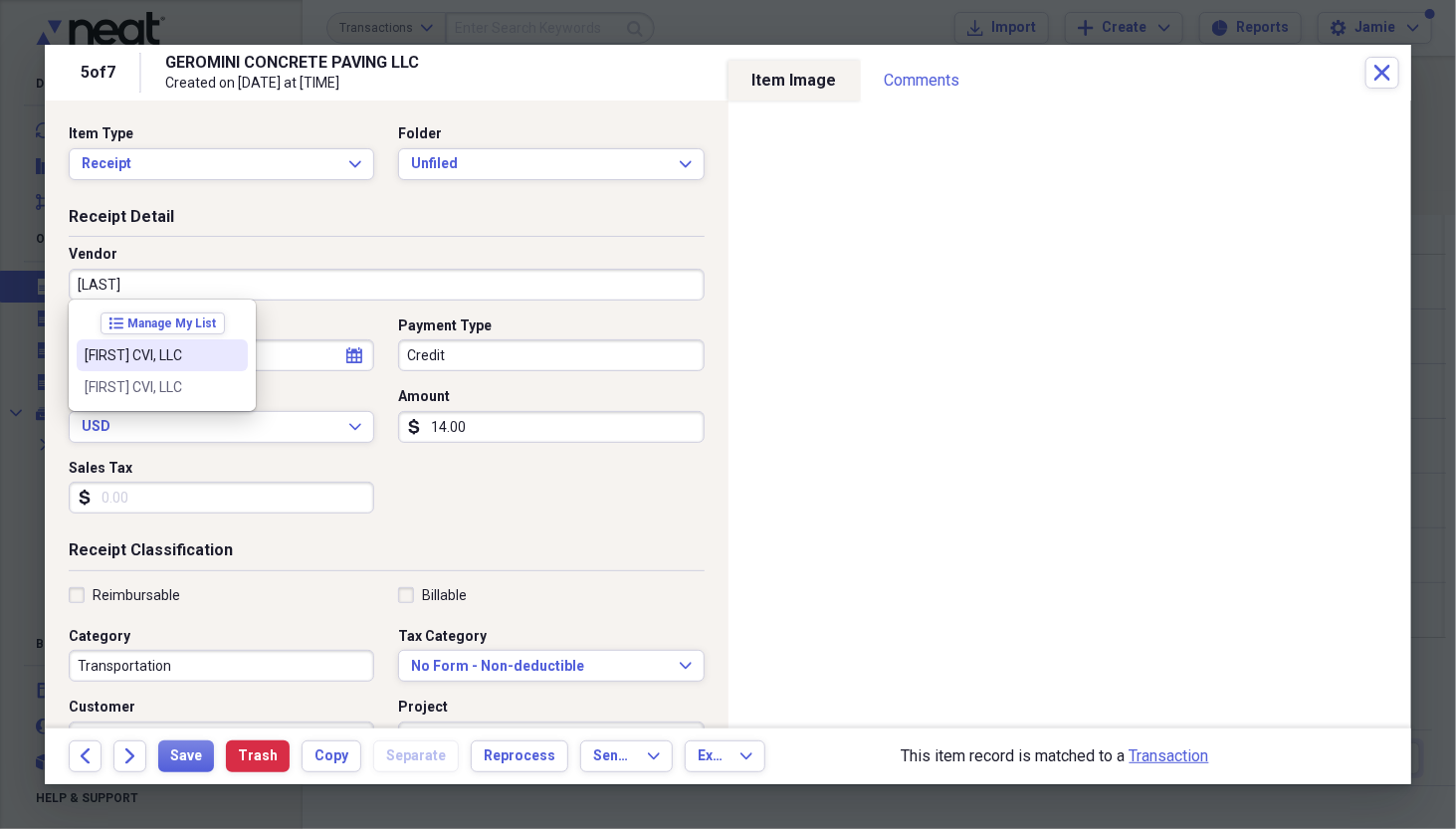 click on "[FIRST] CVI, LLC" at bounding box center (150, 355) 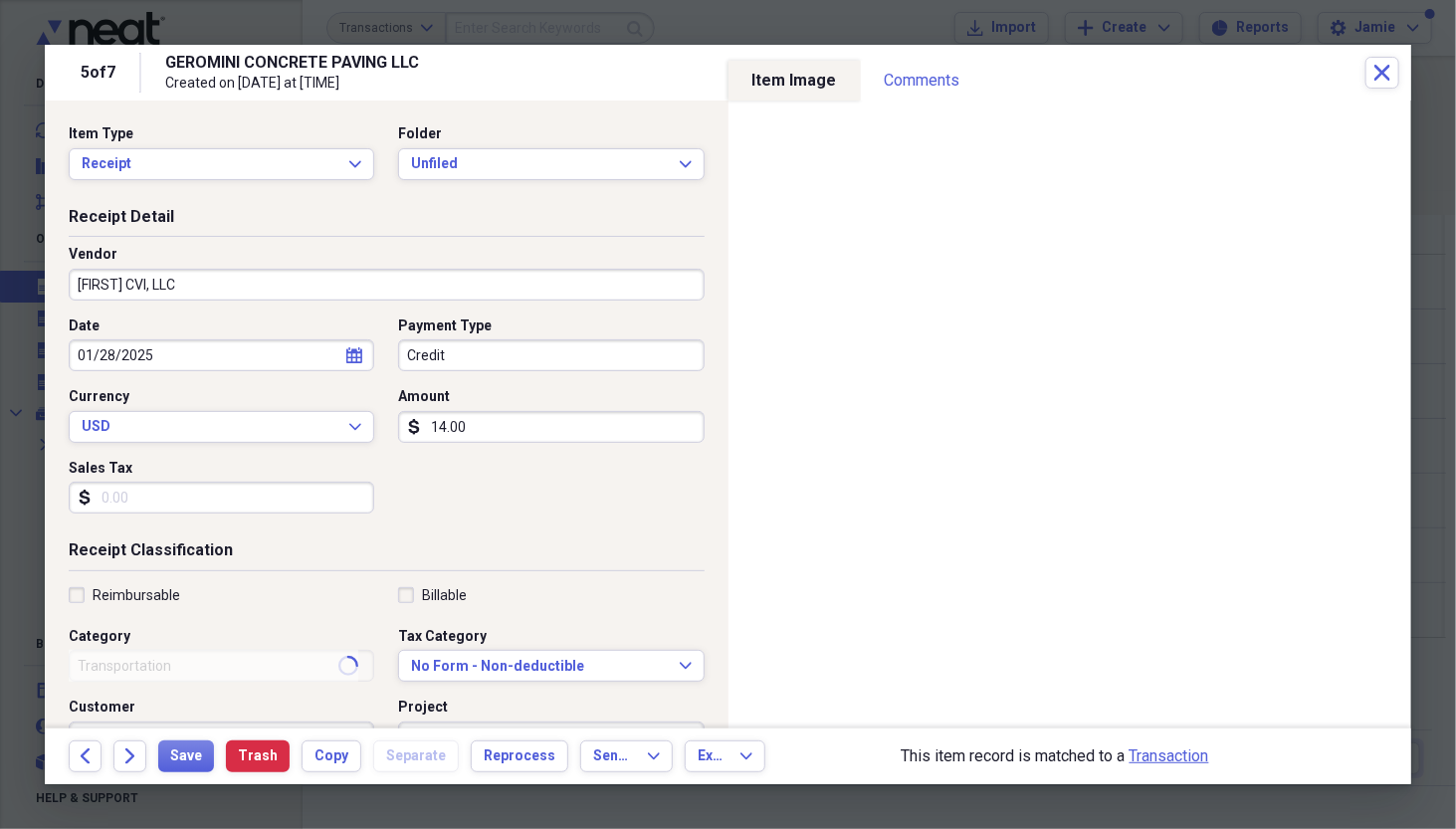 type on "General Retail" 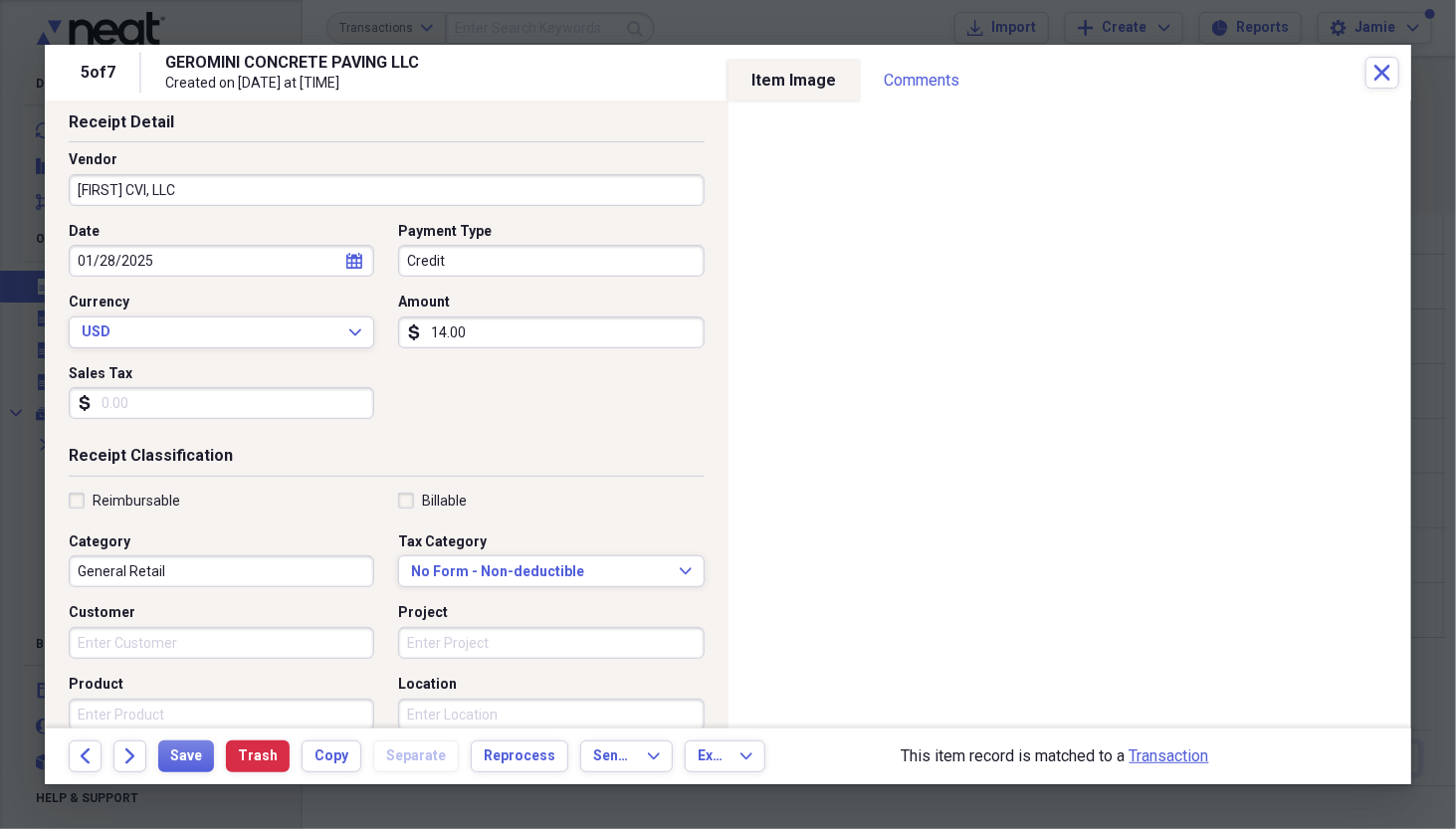 scroll, scrollTop: 100, scrollLeft: 0, axis: vertical 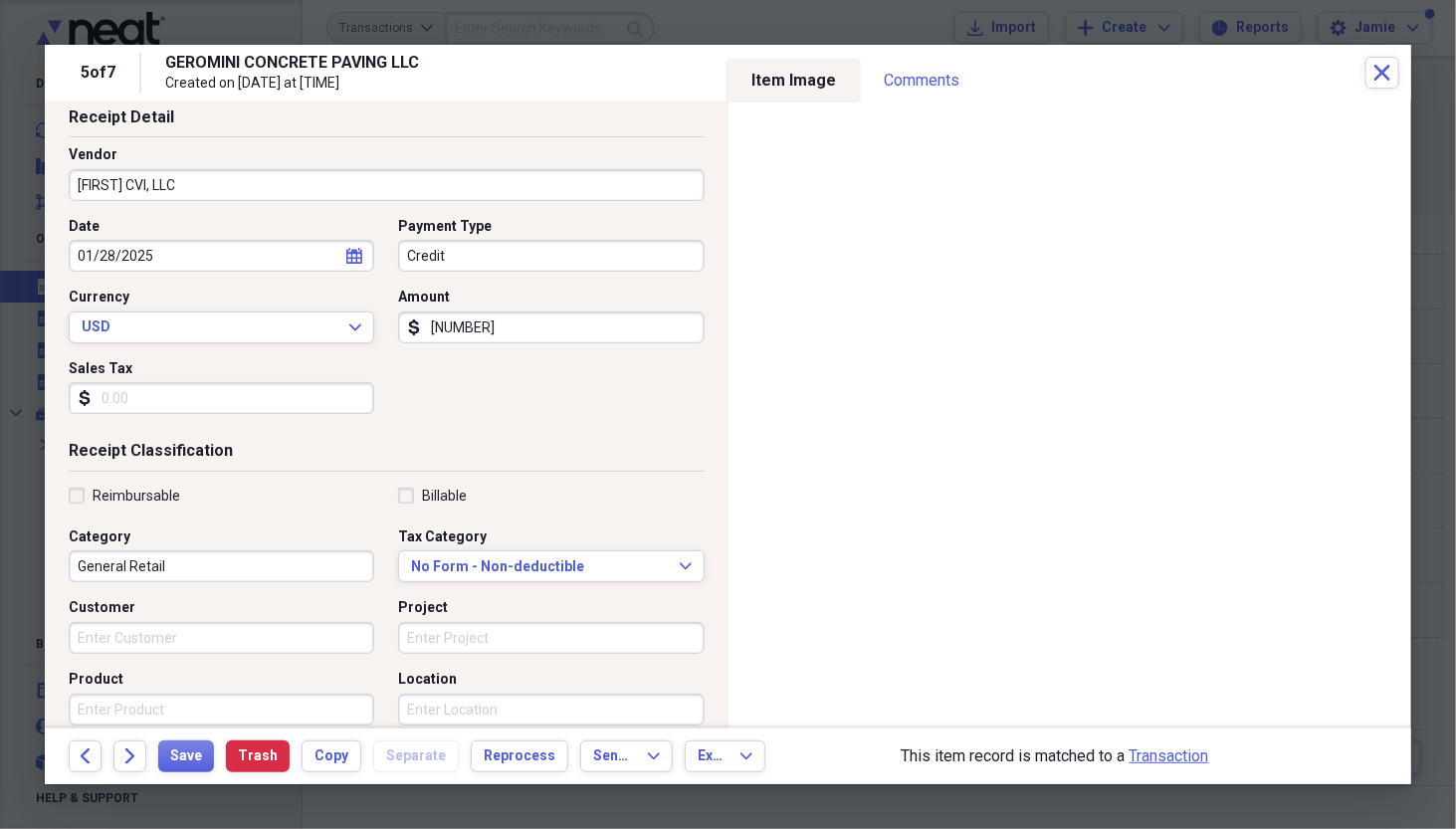 type on "[NUMBER]" 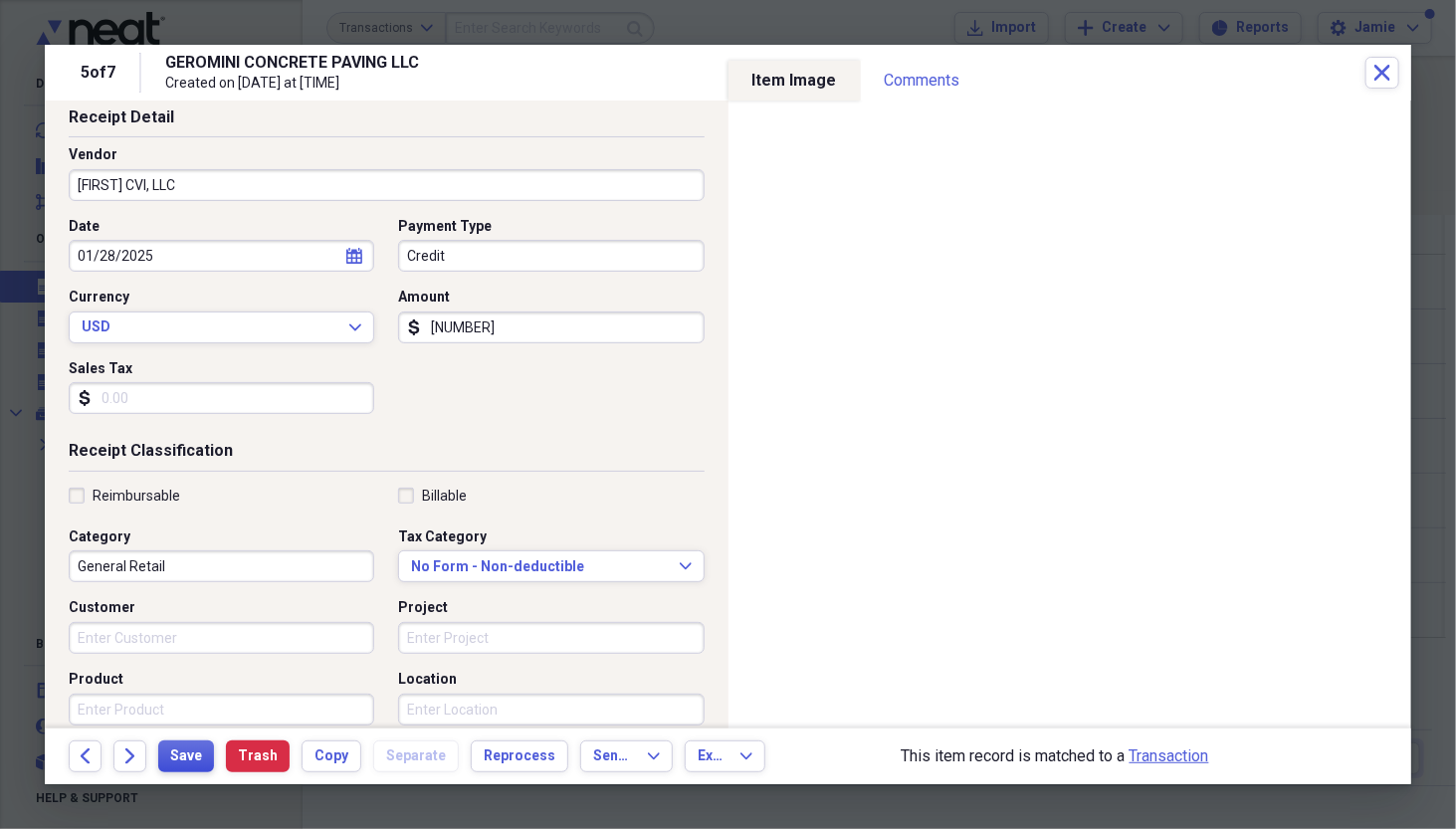 click on "Save" at bounding box center [186, 756] 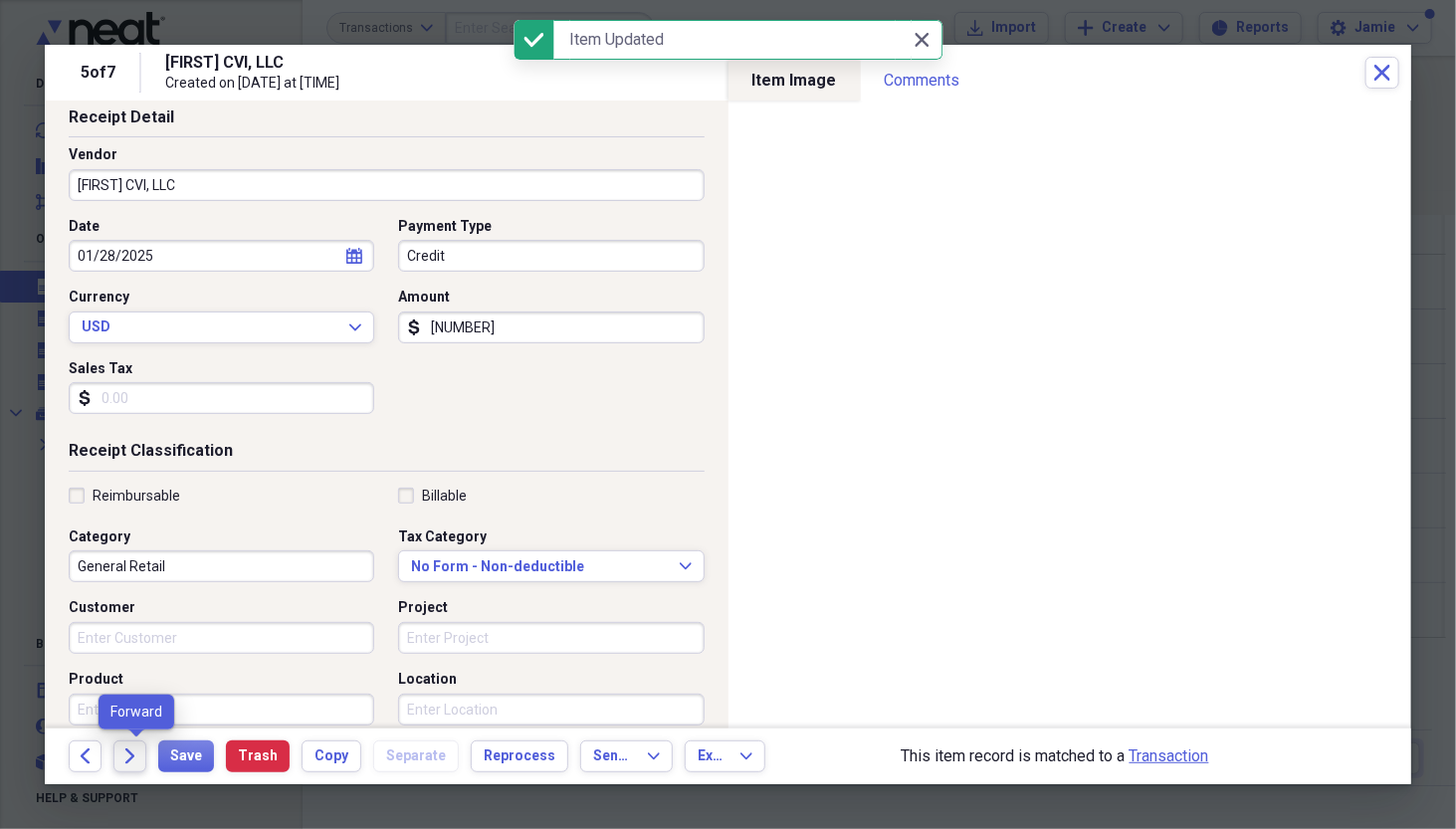 click on "Forward" 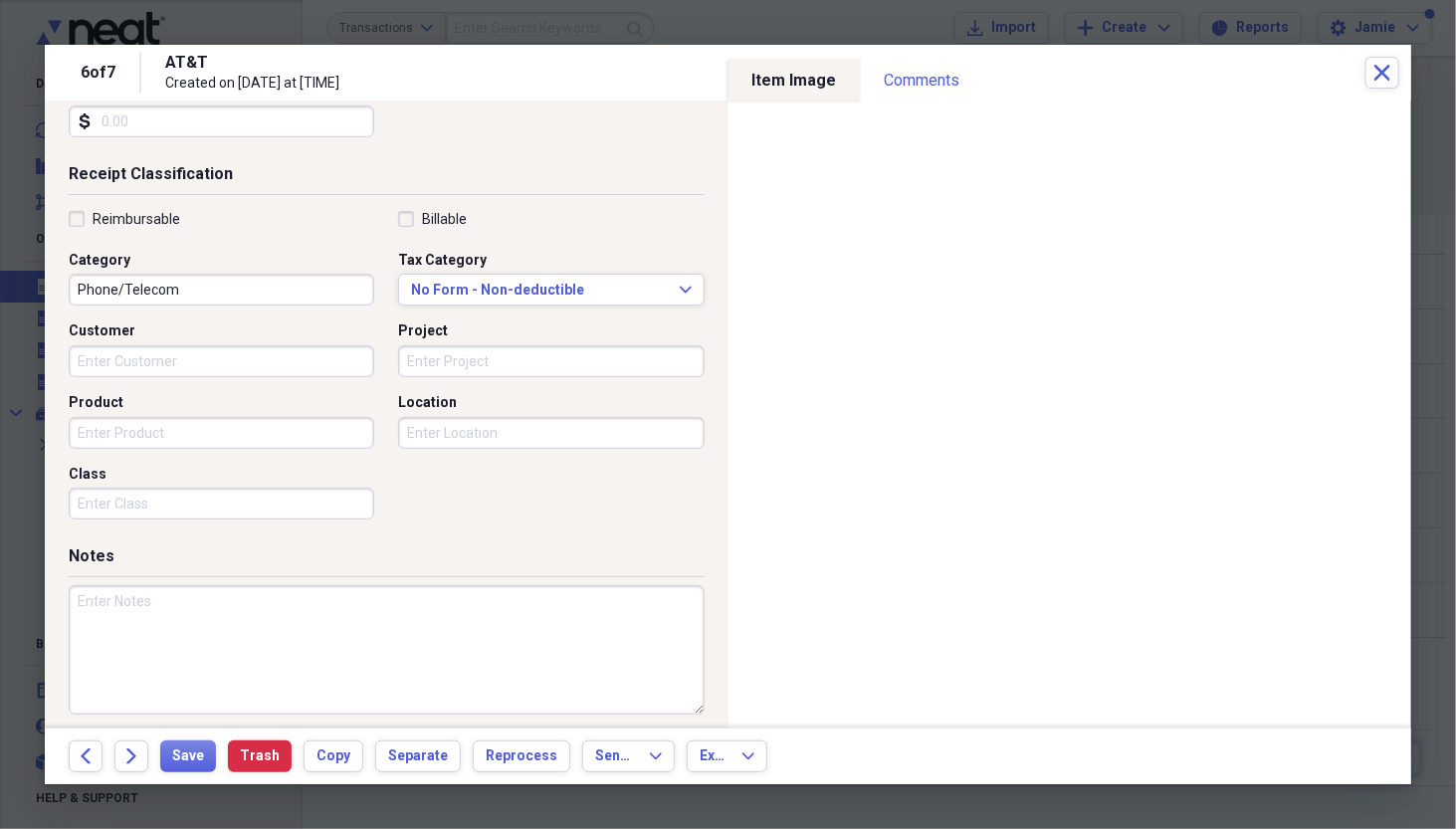scroll, scrollTop: 384, scrollLeft: 0, axis: vertical 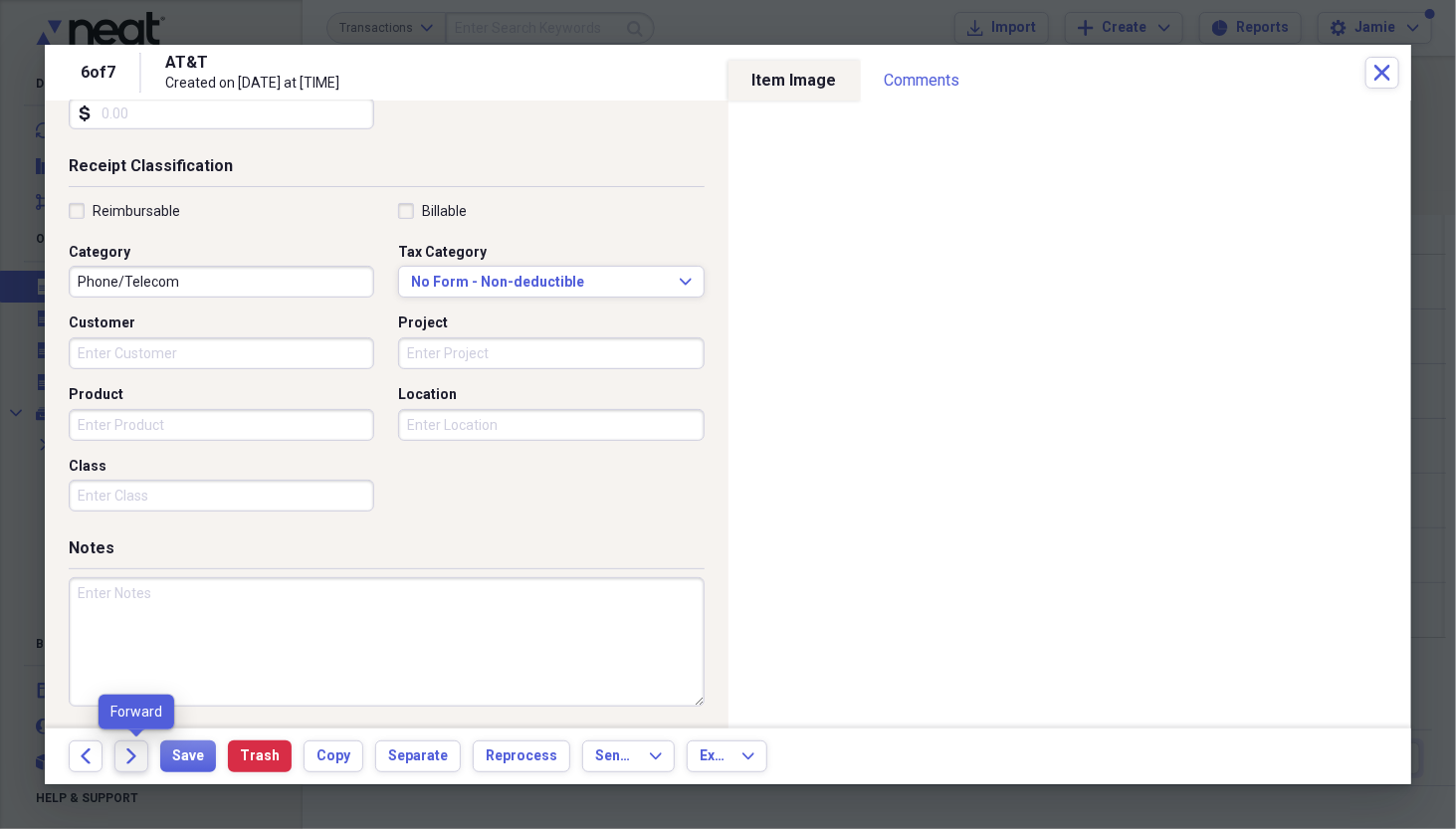 click on "Forward" 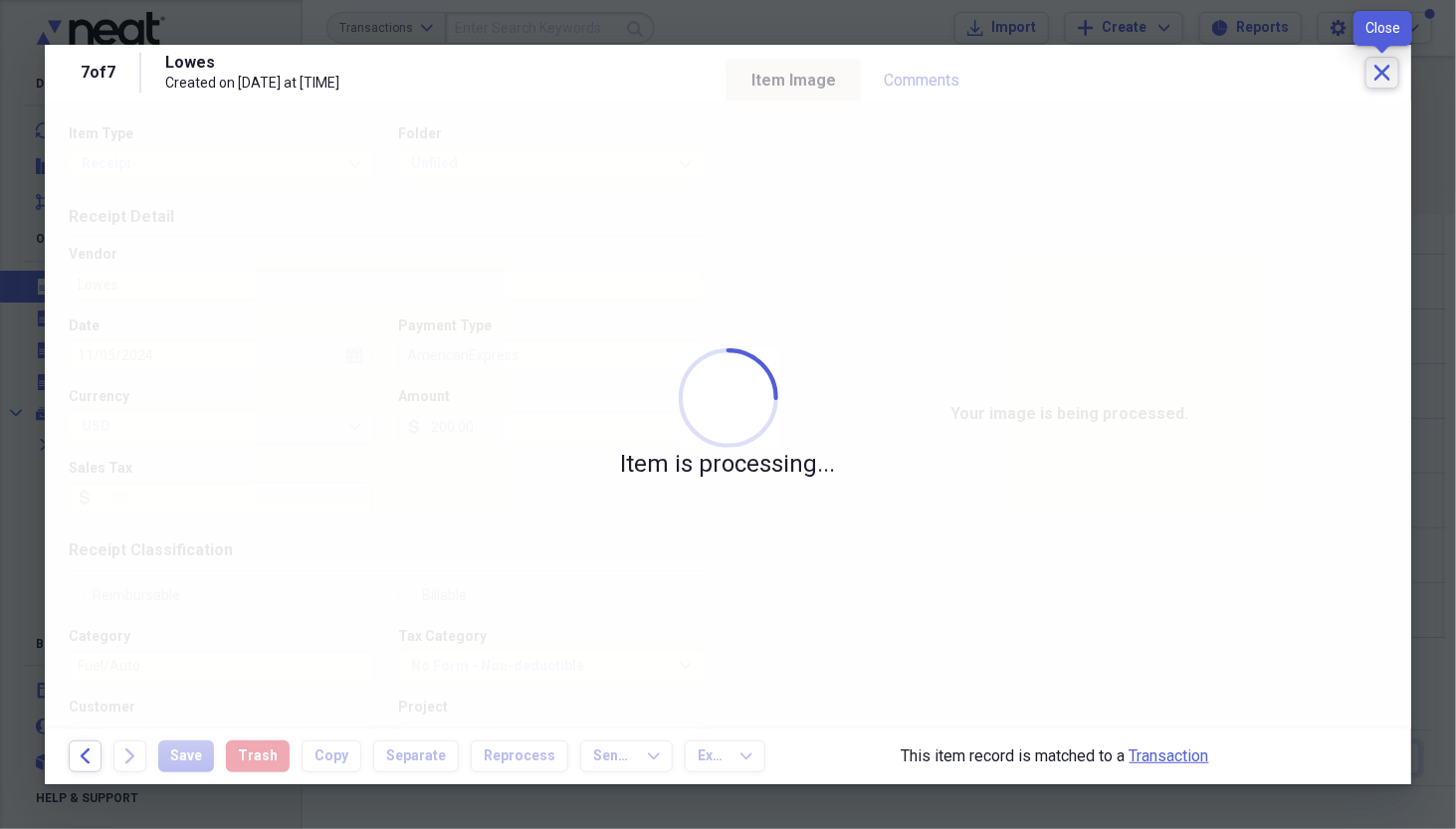 click on "Close" 